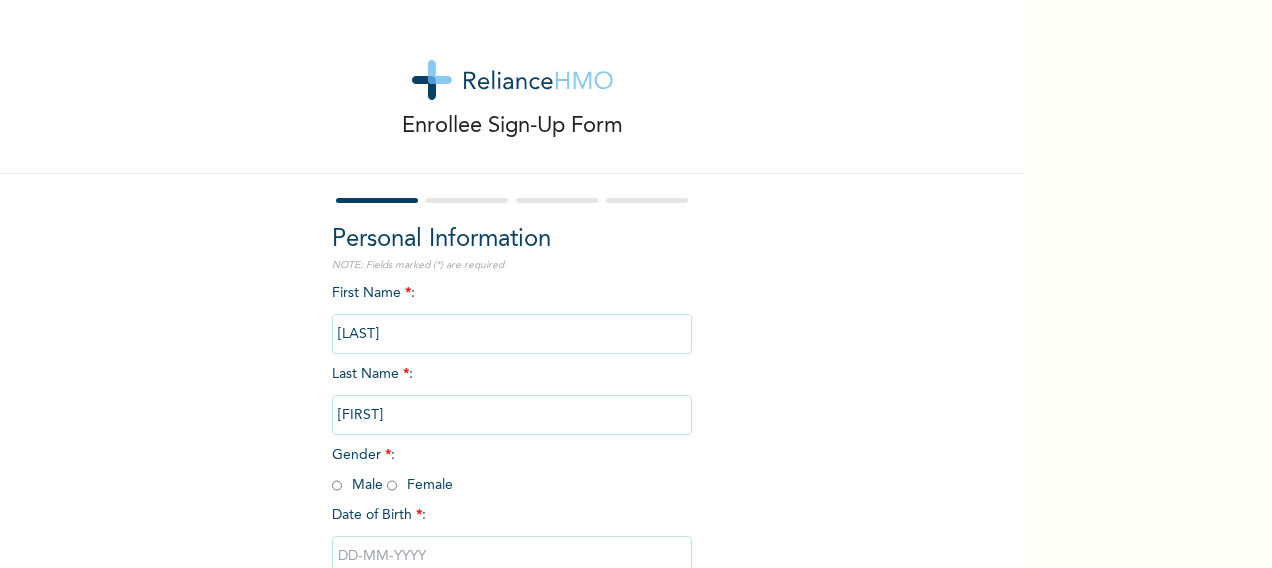 scroll, scrollTop: 0, scrollLeft: 0, axis: both 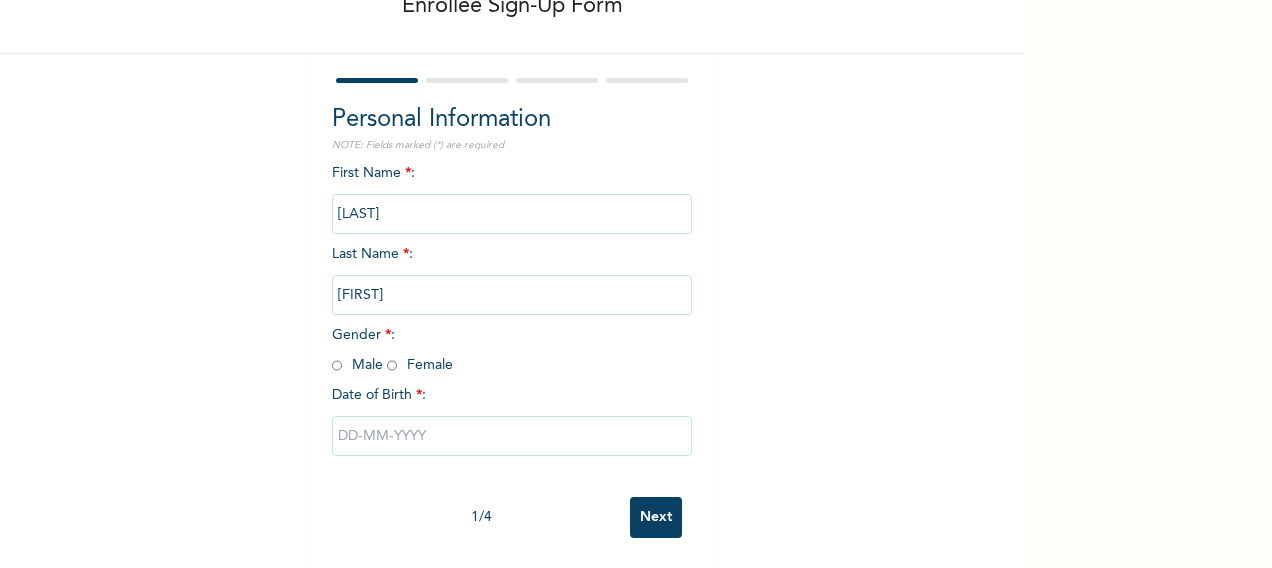 click at bounding box center (392, 365) 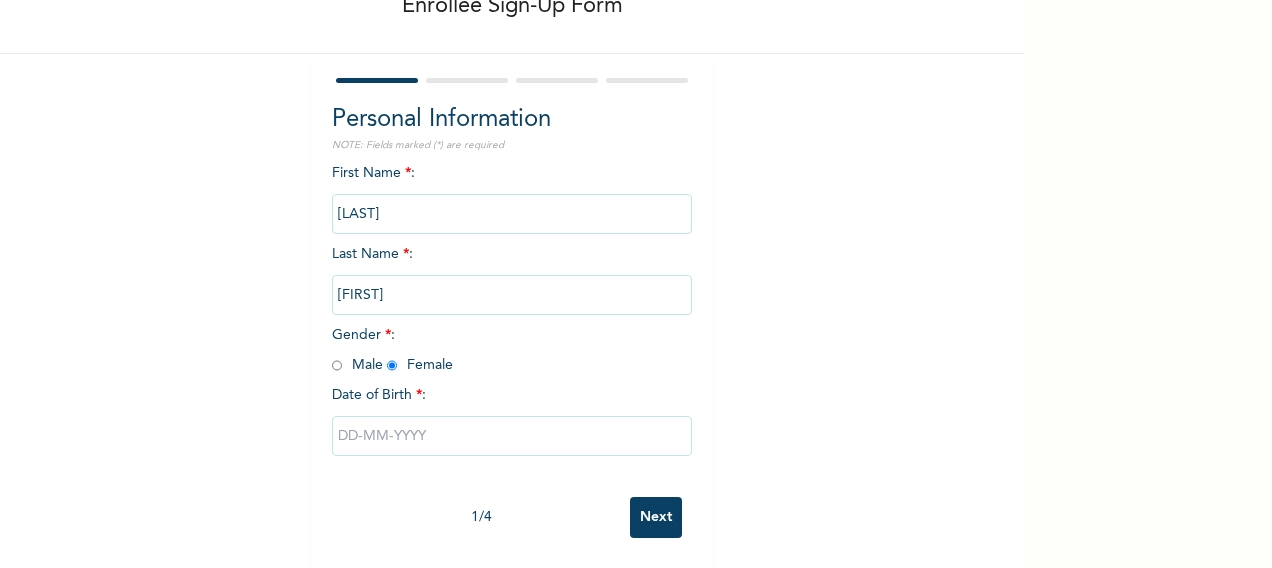 radio on "true" 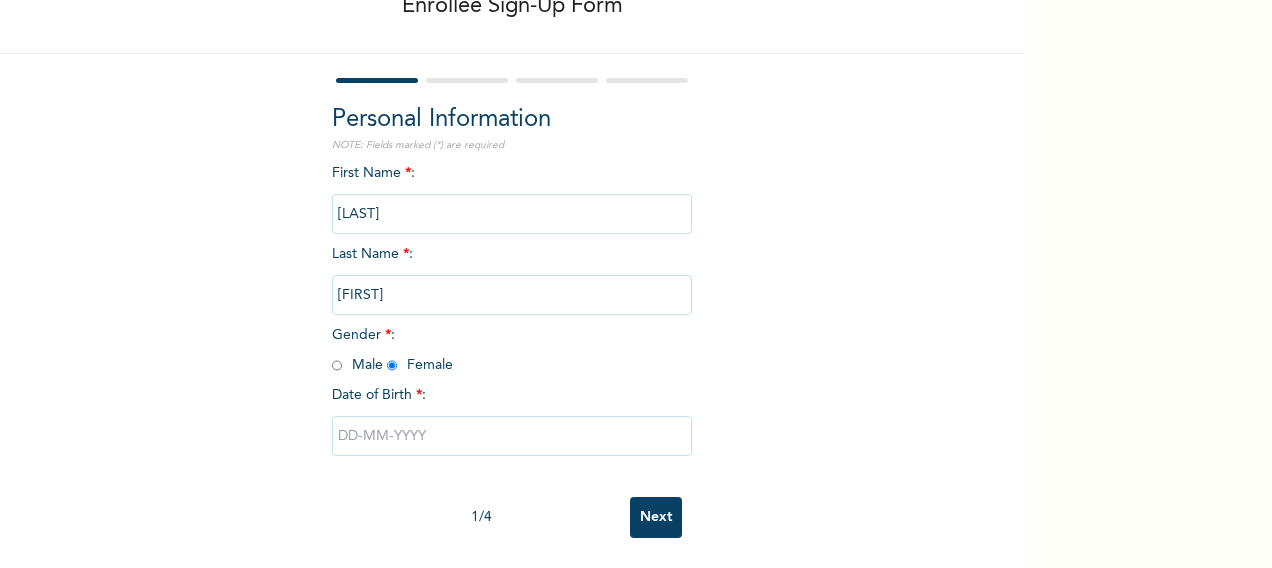 click at bounding box center [512, 436] 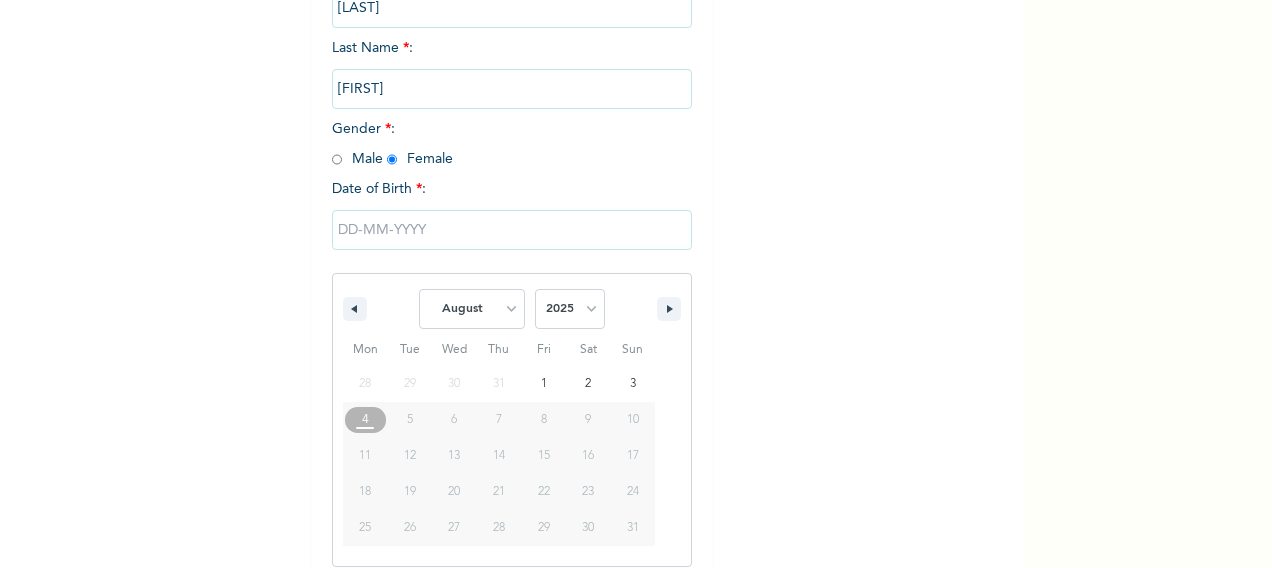 scroll, scrollTop: 342, scrollLeft: 0, axis: vertical 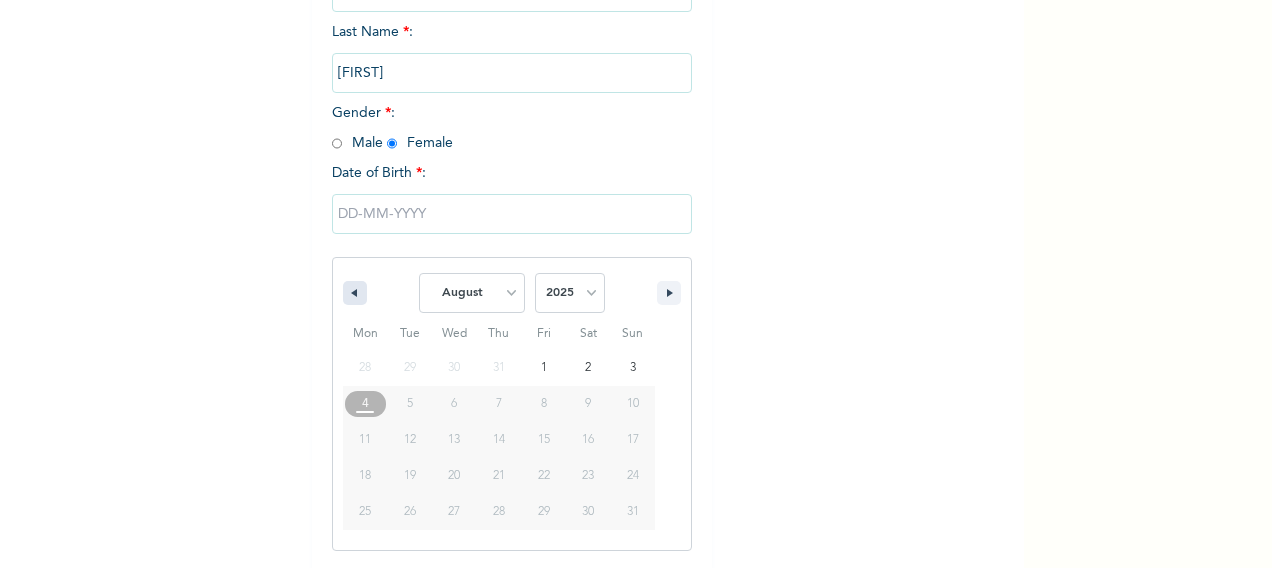 click at bounding box center (352, 293) 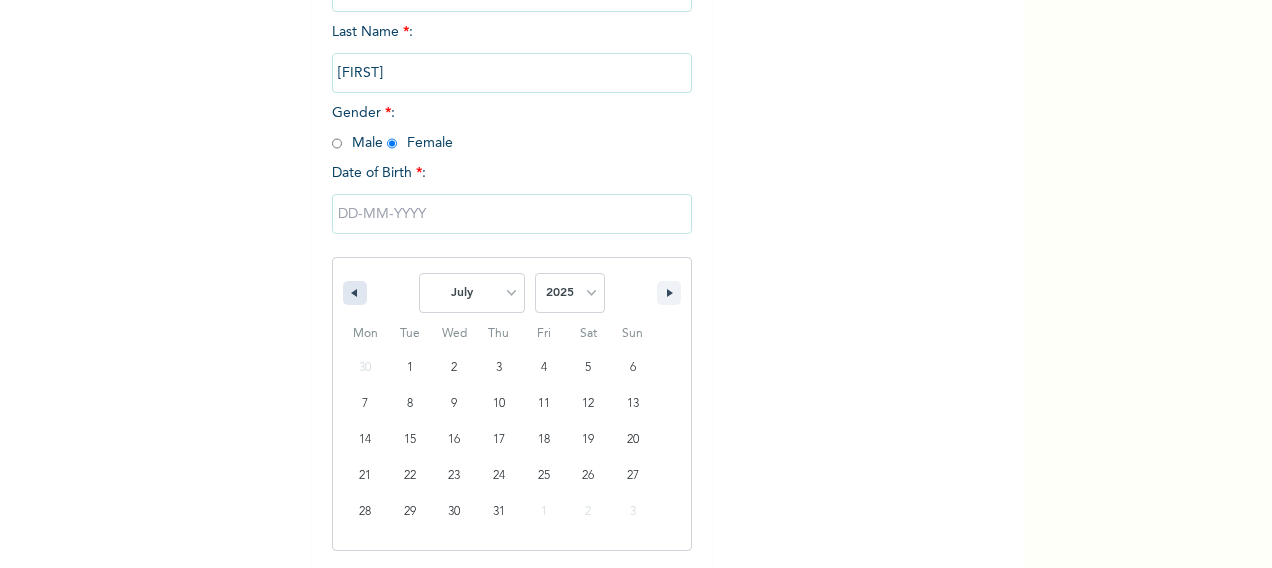 click at bounding box center [352, 293] 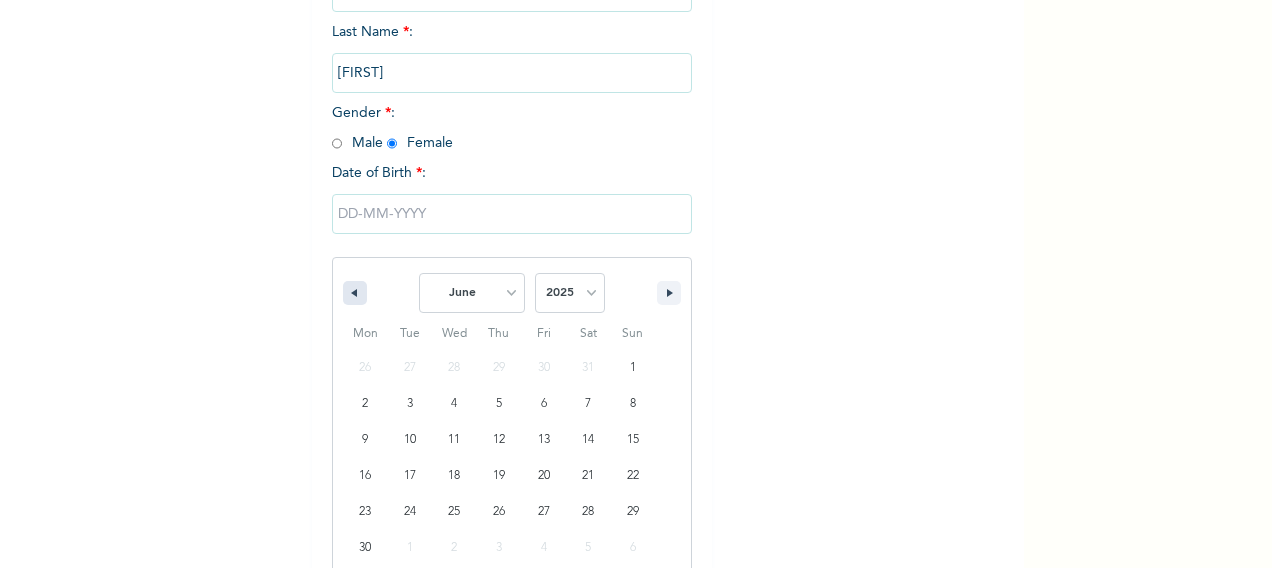 click at bounding box center [352, 293] 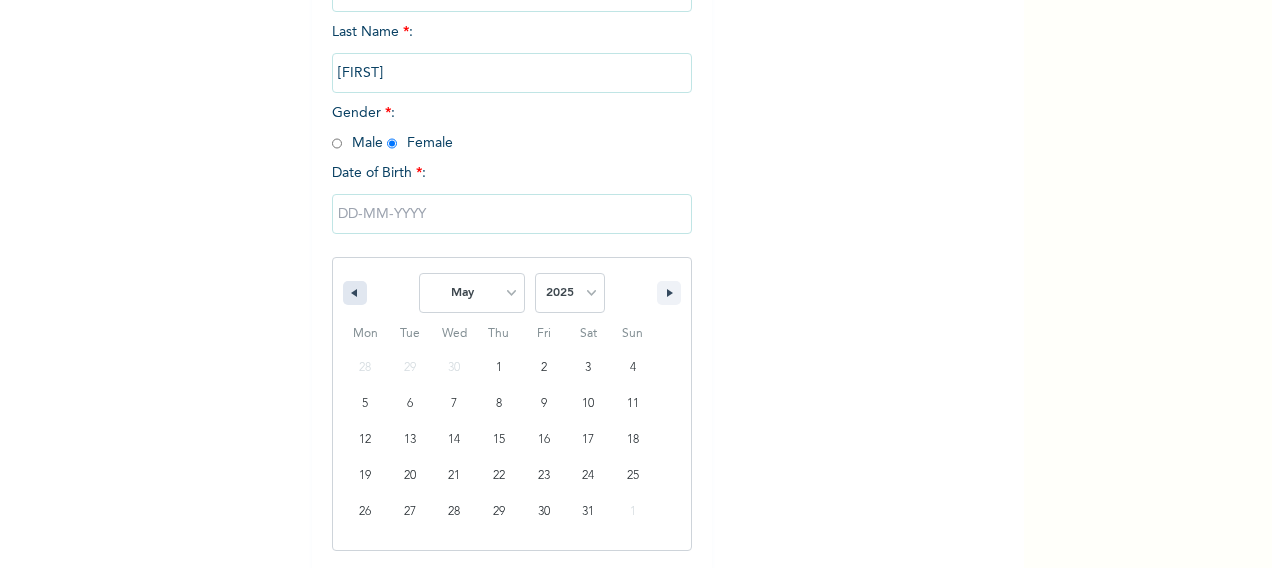 click at bounding box center [352, 293] 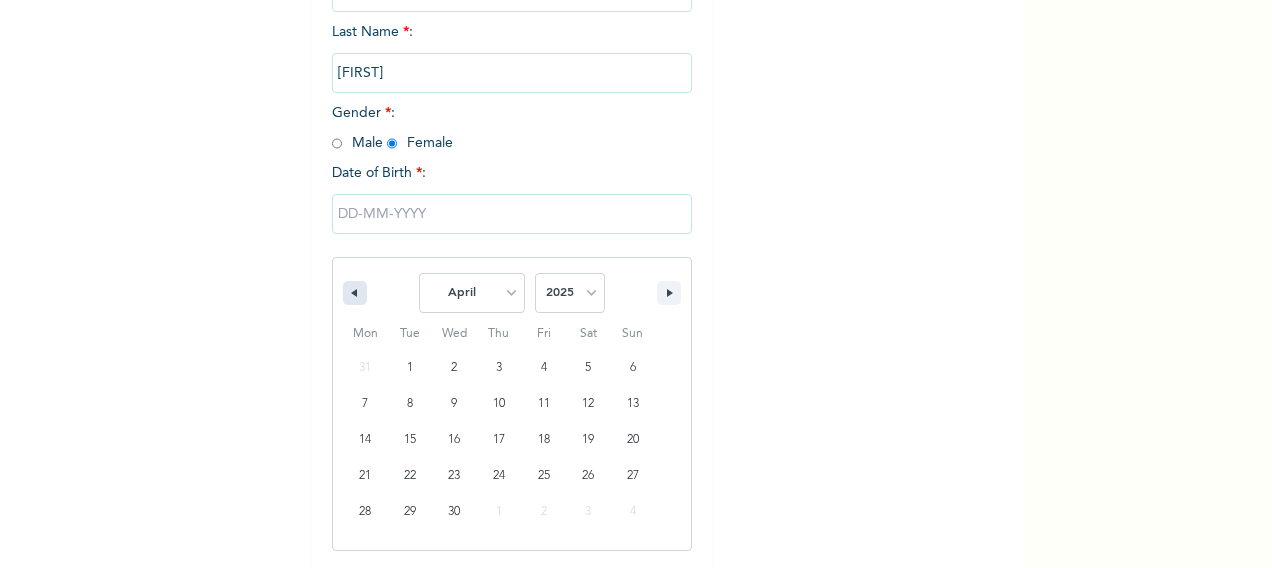 click at bounding box center [352, 293] 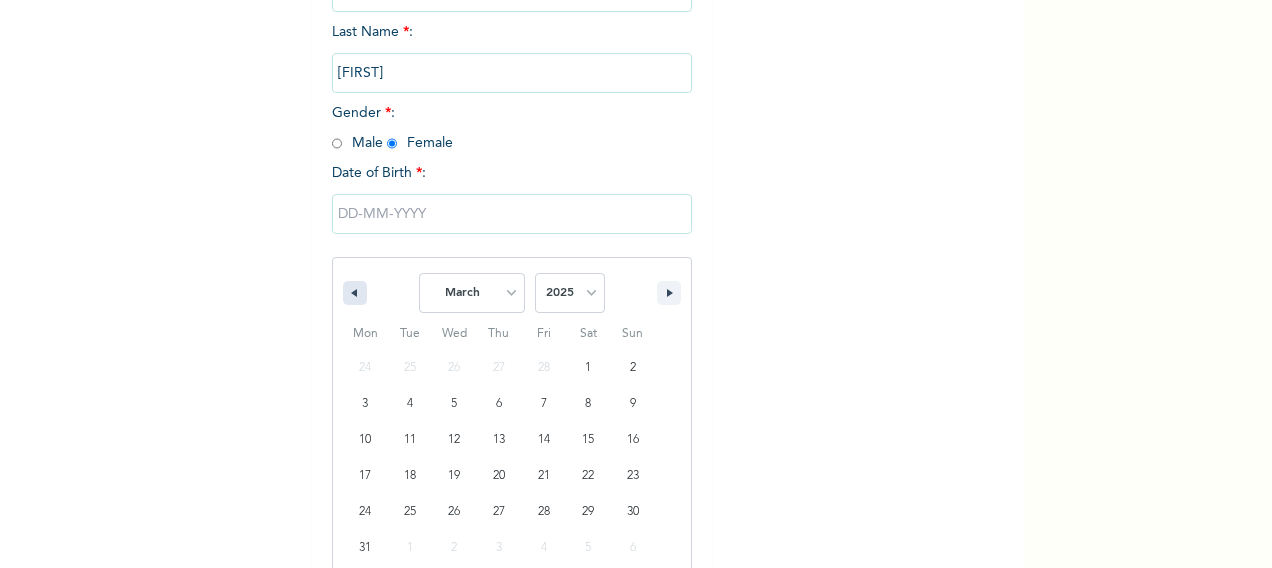 click at bounding box center [352, 293] 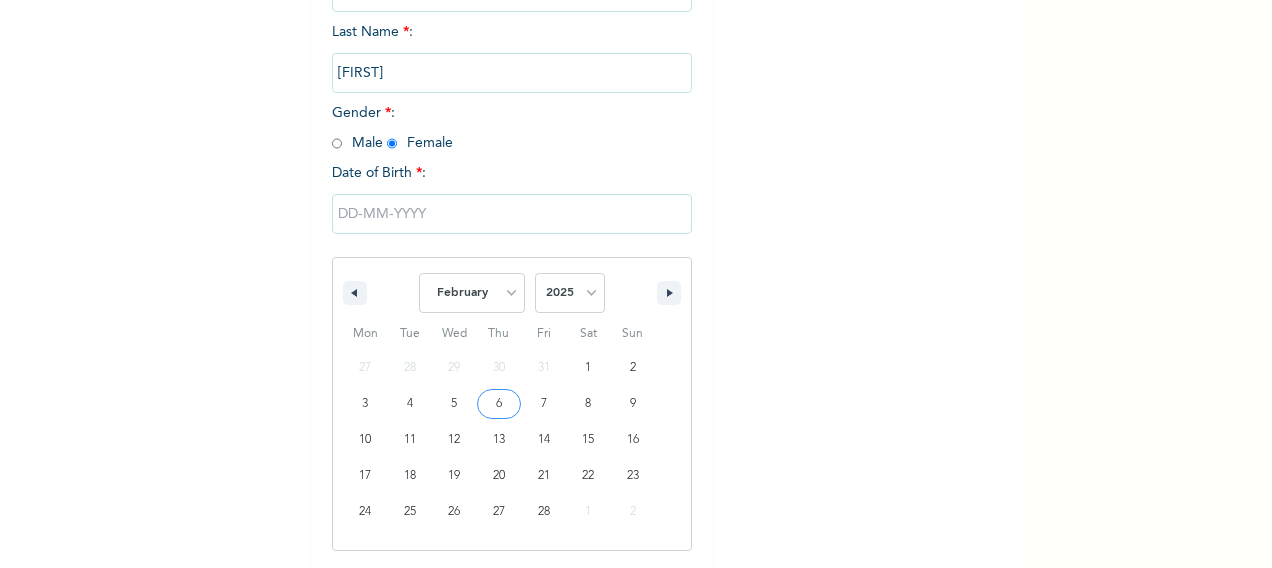 type on "[DATE]" 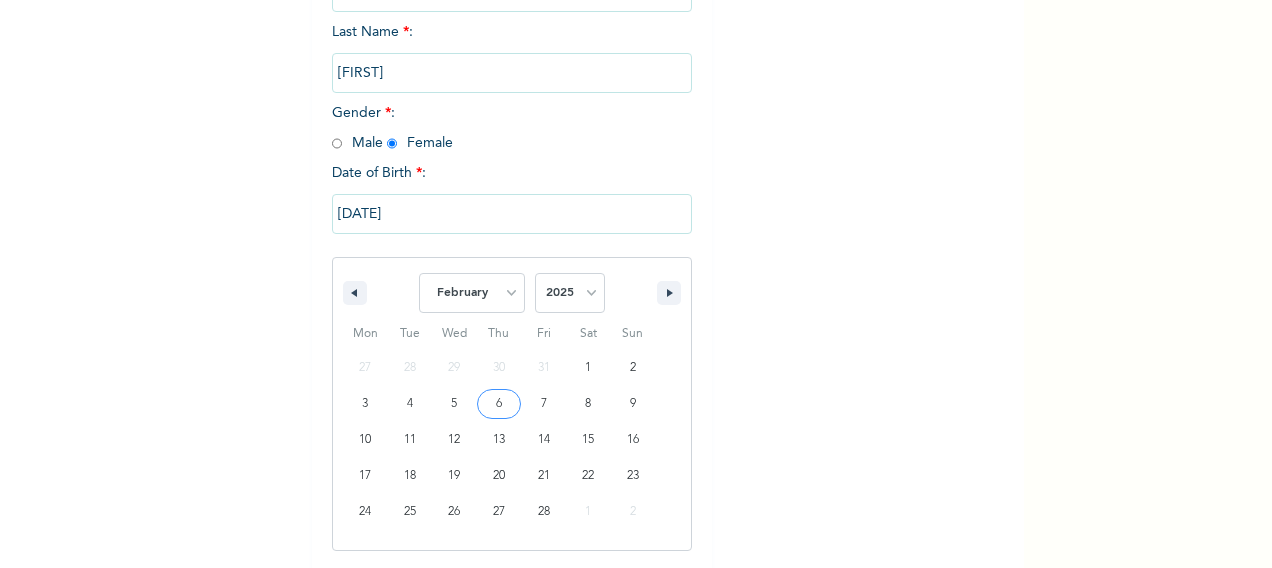 scroll, scrollTop: 138, scrollLeft: 0, axis: vertical 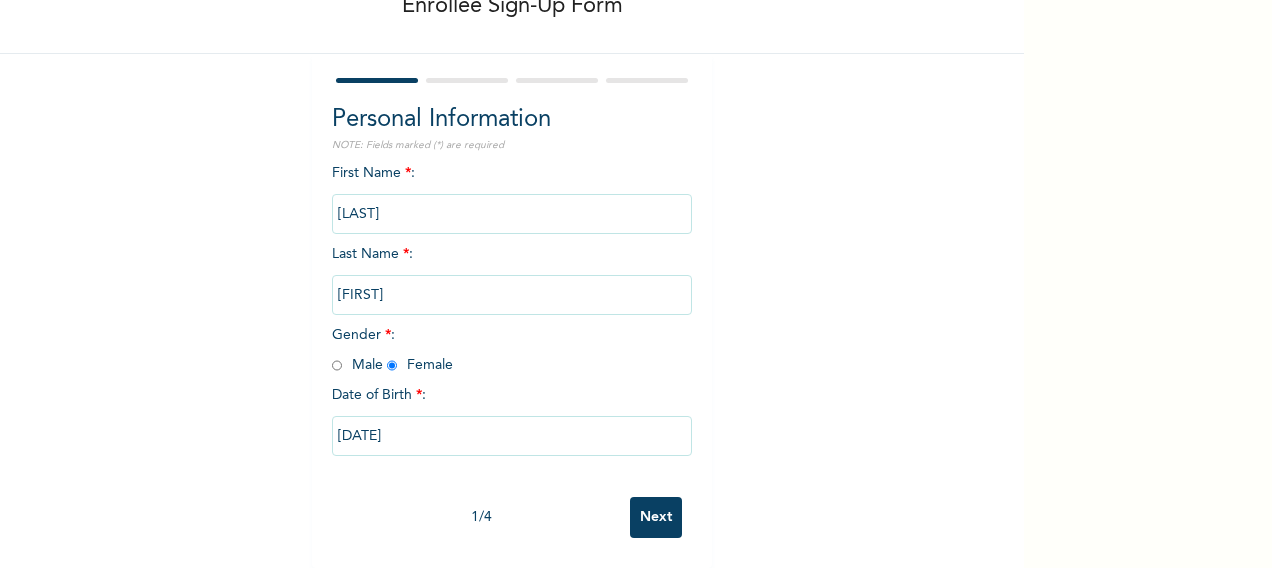 click on "[DATE]" at bounding box center (512, 436) 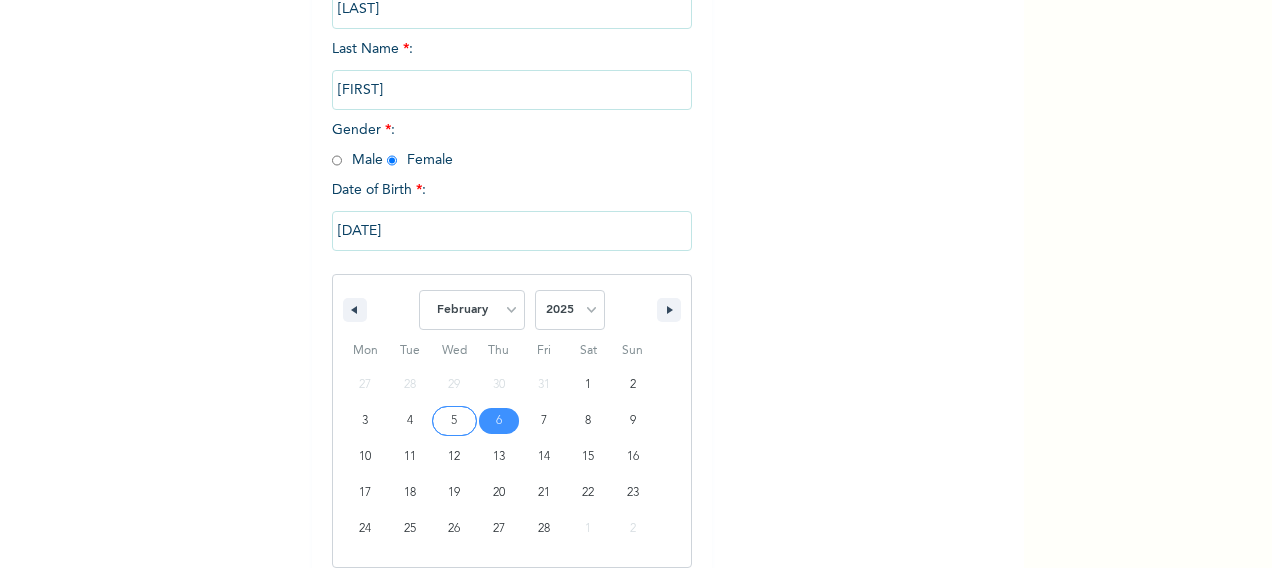 scroll, scrollTop: 342, scrollLeft: 0, axis: vertical 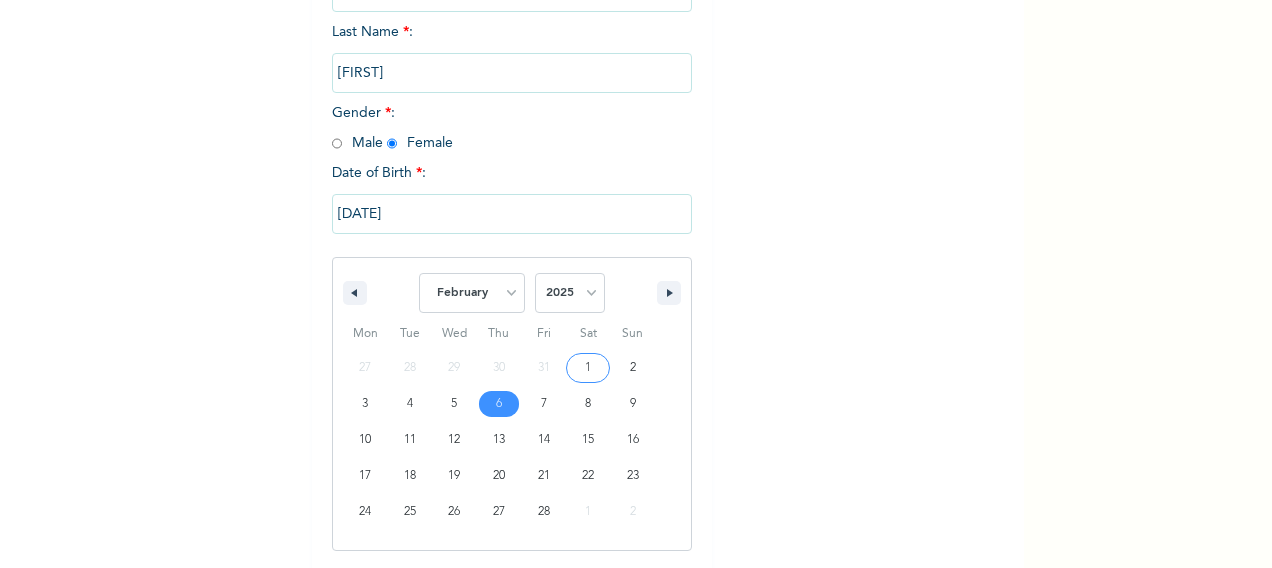 click on "[DATE]" at bounding box center (512, 214) 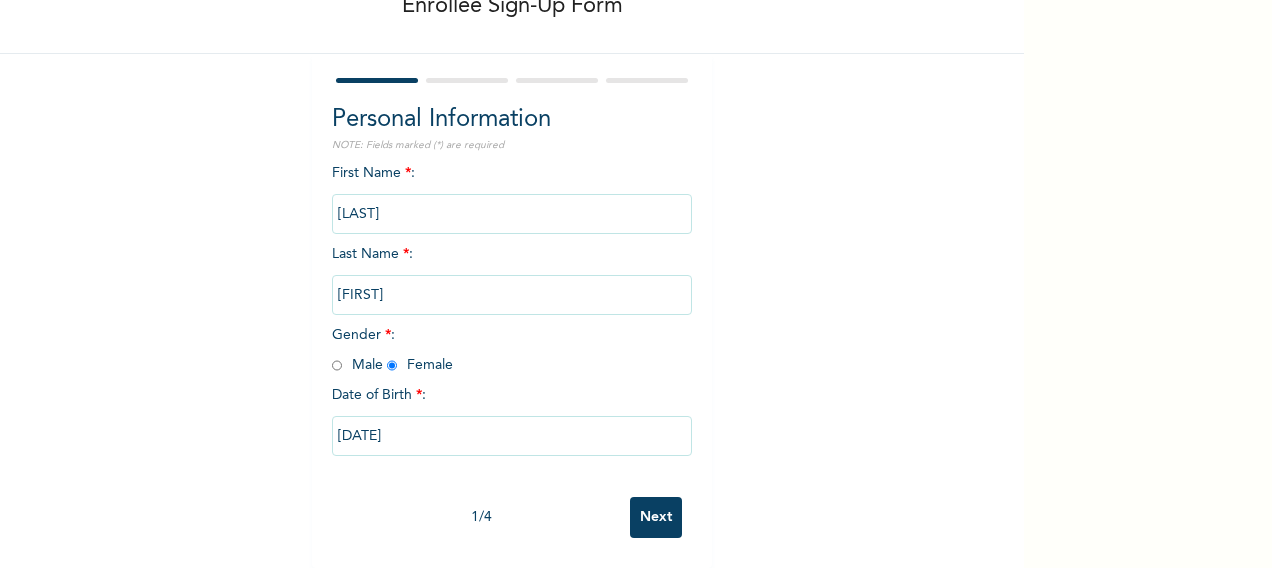 click on "[DATE]" at bounding box center (512, 436) 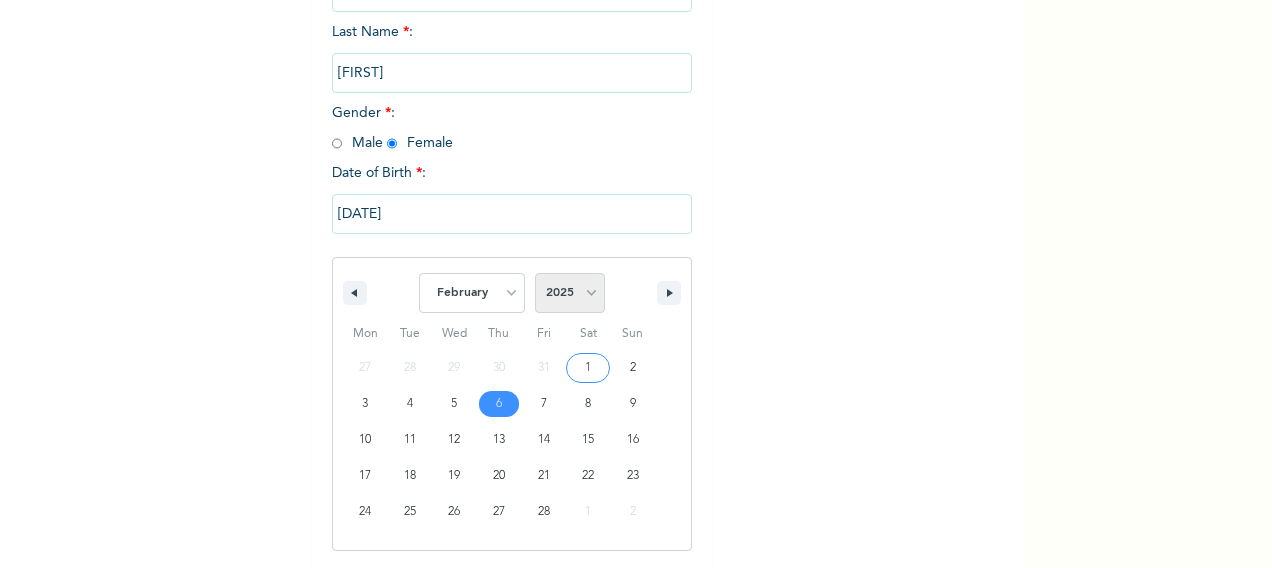 click on "2025 2024 2023 2022 2021 2020 2019 2018 2017 2016 2015 2014 2013 2012 2011 2010 2009 2008 2007 2006 2005 2004 2003 2002 2001 2000 1999 1998 1997 1996 1995 1994 1993 1992 1991 1990 1989 1988 1987 1986 1985 1984 1983 1982 1981 1980 1979 1978 1977 1976 1975 1974 1973 1972 1971 1970 1969 1968 1967 1966 1965 1964 1963 1962 1961 1960" at bounding box center (570, 293) 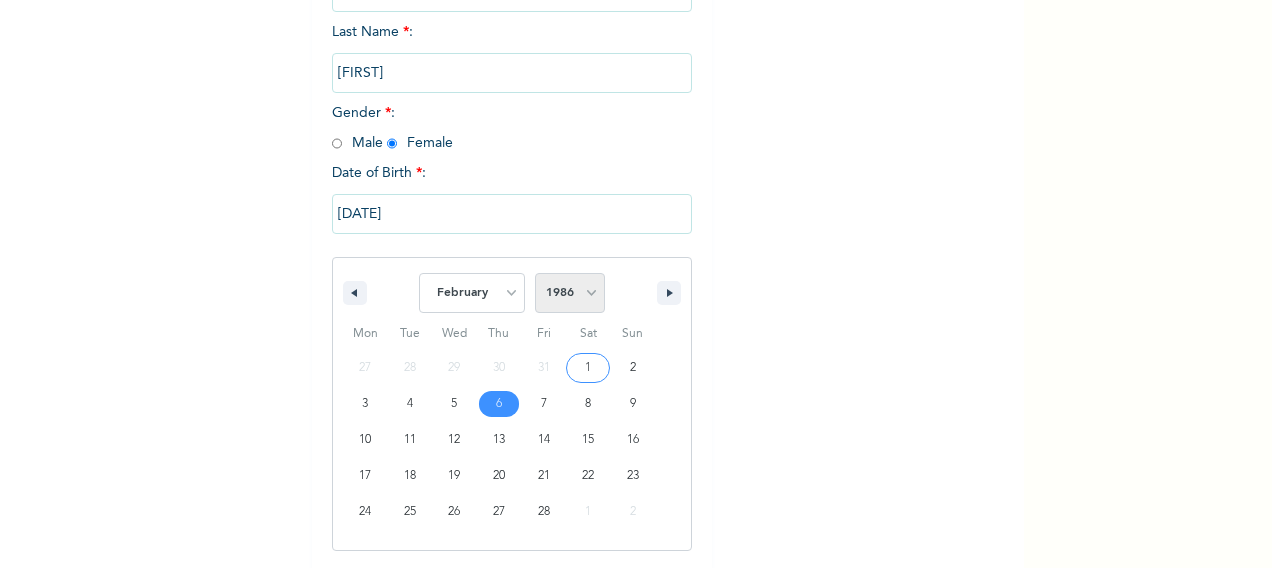 click on "2025 2024 2023 2022 2021 2020 2019 2018 2017 2016 2015 2014 2013 2012 2011 2010 2009 2008 2007 2006 2005 2004 2003 2002 2001 2000 1999 1998 1997 1996 1995 1994 1993 1992 1991 1990 1989 1988 1987 1986 1985 1984 1983 1982 1981 1980 1979 1978 1977 1976 1975 1974 1973 1972 1971 1970 1969 1968 1967 1966 1965 1964 1963 1962 1961 1960" at bounding box center (570, 293) 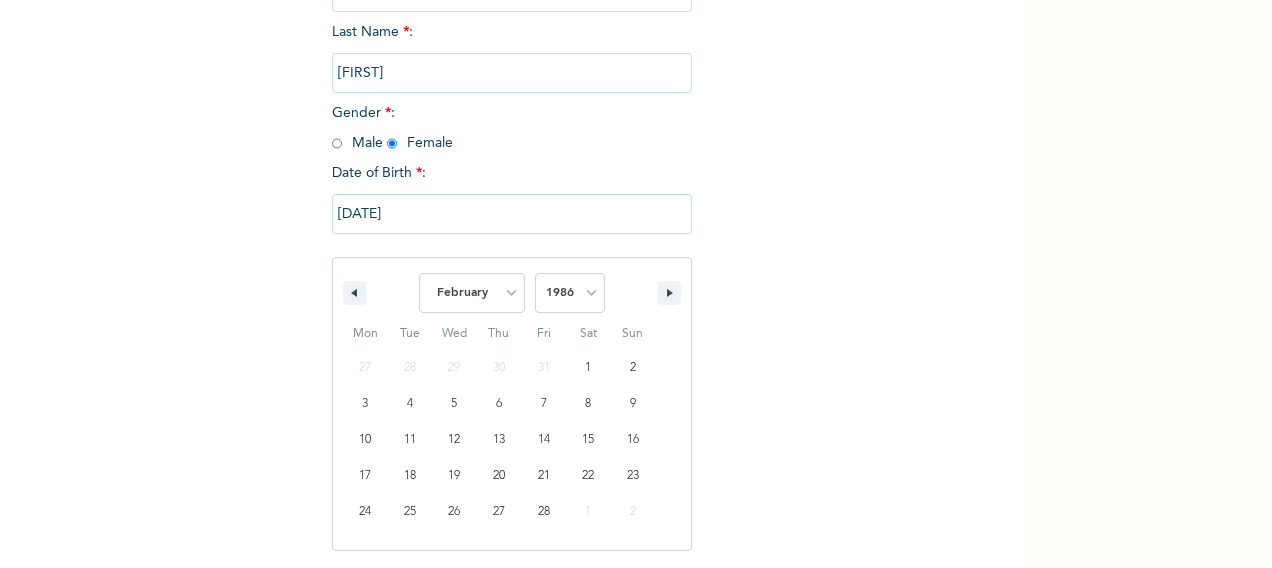 click on "Enrollee Sign-Up Form Personal Information NOTE: Fields marked (*) are required First Name   * : [FIRST] Last Name   * : [LAST] Gender   * : Male   Female Date of Birth   * : [DATE] January February March April May June July August September October November December 2025 2024 2023 2022 2021 2020 2019 2018 2017 2016 2015 2014 2013 2012 2011 2010 2009 2008 2007 2006 2005 2004 2003 2002 2001 2000 1999 1998 1997 1996 1995 1994 1993 1992 1991 1990 1989 1988 1987 1986 1985 1984 1983 1982 1981 1980 1979 1978 1977 1976 1975 1974 1973 1972 1971 1970 1969 1968 1967 1966 1965 1964 1963 1962 1961 1960 Mon Tue Wed Thu Fri Sat Sun 27 28 29 30 31 1 2 3 4 5 6 7 8 9 10 11 12 13 14 15 16 17 18 19 20 21 22 23 24 25 26 27 28 1 2 1  / 4 Next" at bounding box center [512, 155] 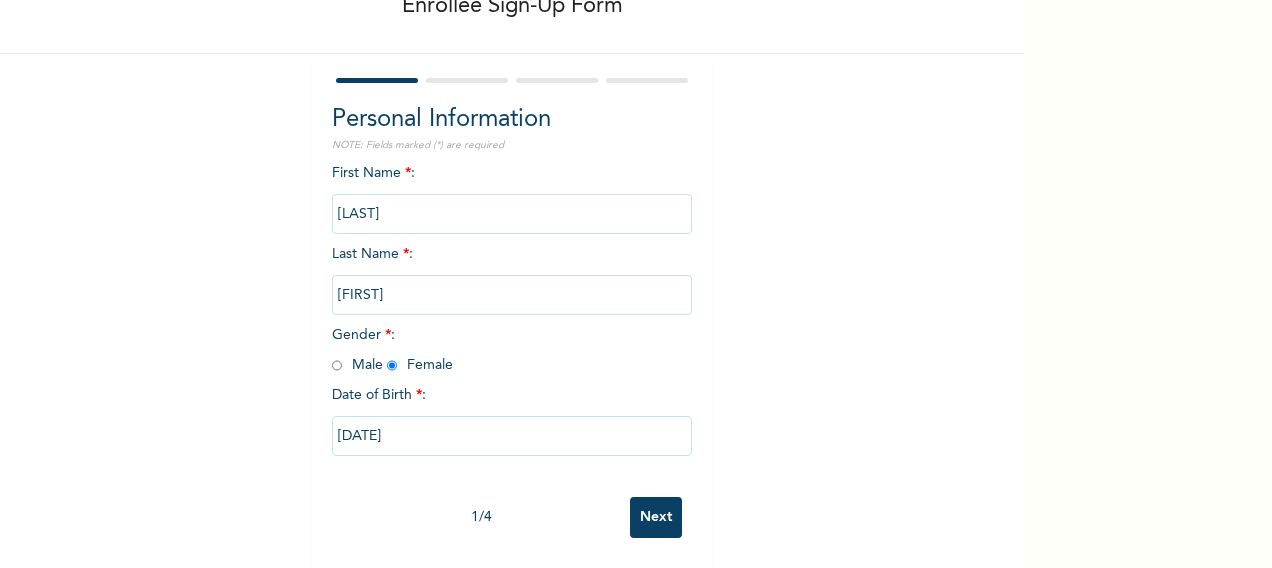 click on "[DATE]" at bounding box center (512, 436) 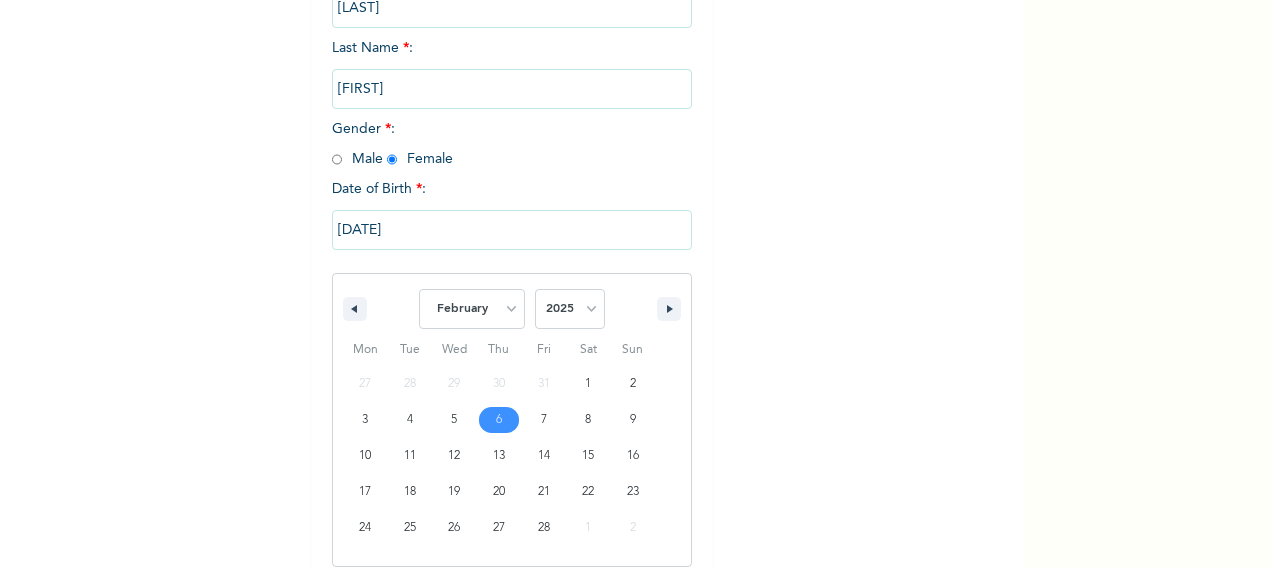 scroll, scrollTop: 342, scrollLeft: 0, axis: vertical 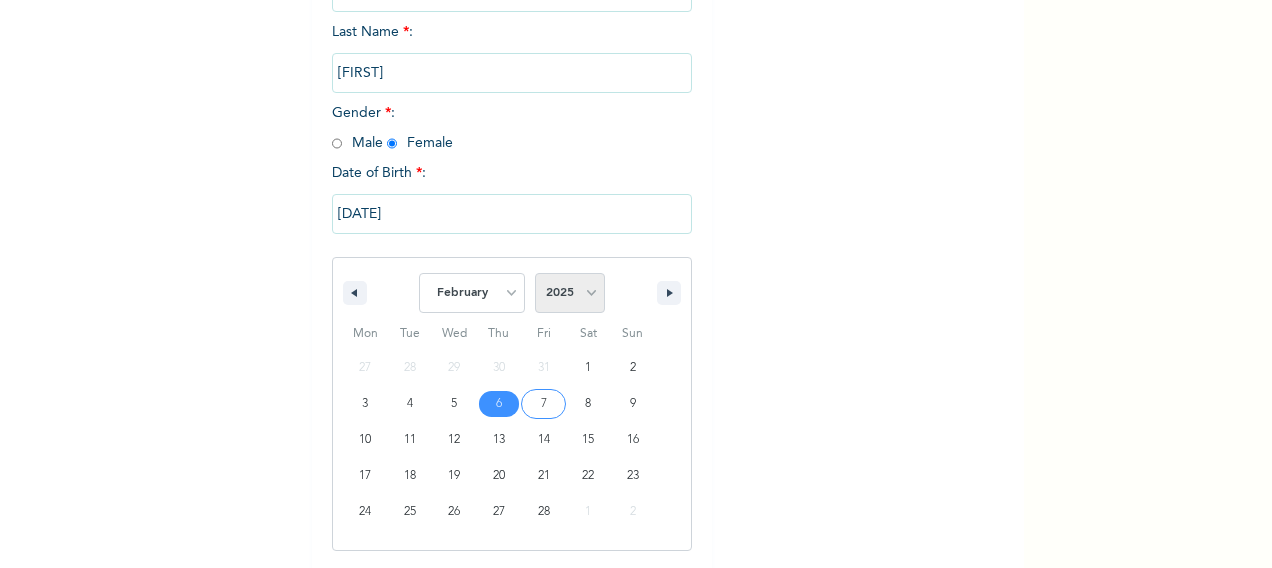 click on "2025 2024 2023 2022 2021 2020 2019 2018 2017 2016 2015 2014 2013 2012 2011 2010 2009 2008 2007 2006 2005 2004 2003 2002 2001 2000 1999 1998 1997 1996 1995 1994 1993 1992 1991 1990 1989 1988 1987 1986 1985 1984 1983 1982 1981 1980 1979 1978 1977 1976 1975 1974 1973 1972 1971 1970 1969 1968 1967 1966 1965 1964 1963 1962 1961 1960" at bounding box center [570, 293] 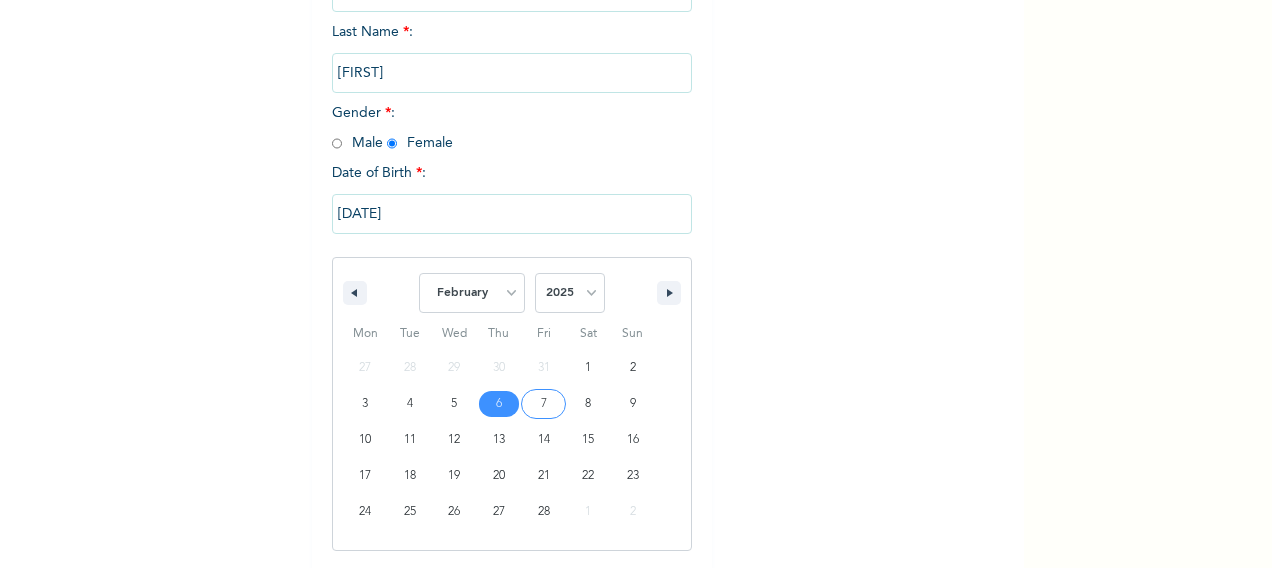 select on "1986" 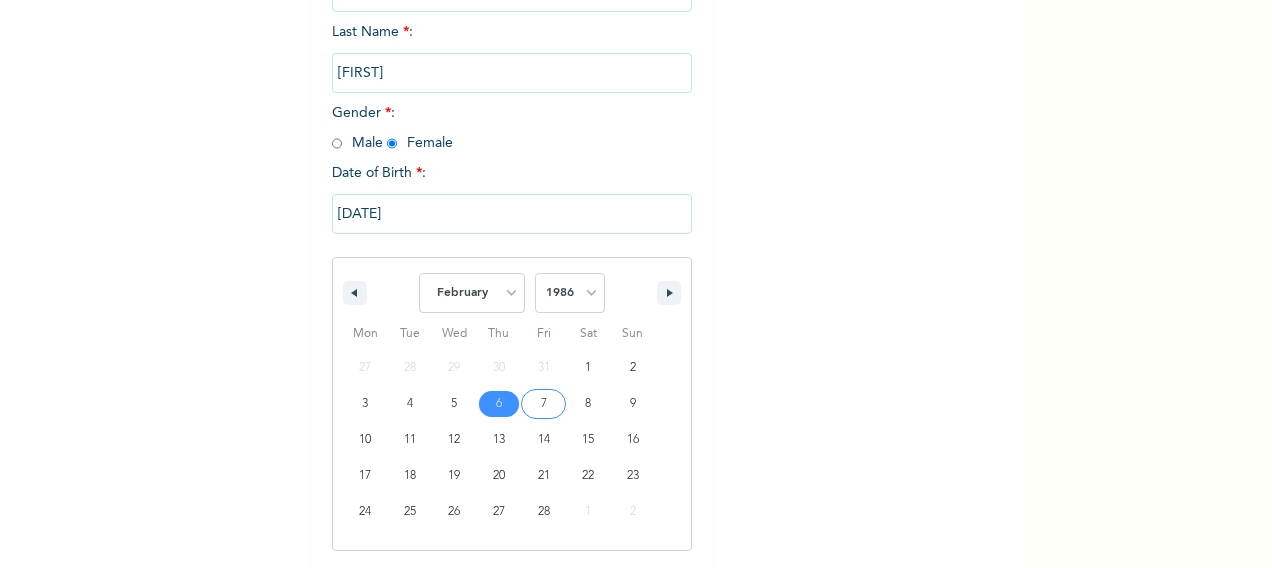 click on "2025 2024 2023 2022 2021 2020 2019 2018 2017 2016 2015 2014 2013 2012 2011 2010 2009 2008 2007 2006 2005 2004 2003 2002 2001 2000 1999 1998 1997 1996 1995 1994 1993 1992 1991 1990 1989 1988 1987 1986 1985 1984 1983 1982 1981 1980 1979 1978 1977 1976 1975 1974 1973 1972 1971 1970 1969 1968 1967 1966 1965 1964 1963 1962 1961 1960" at bounding box center (570, 293) 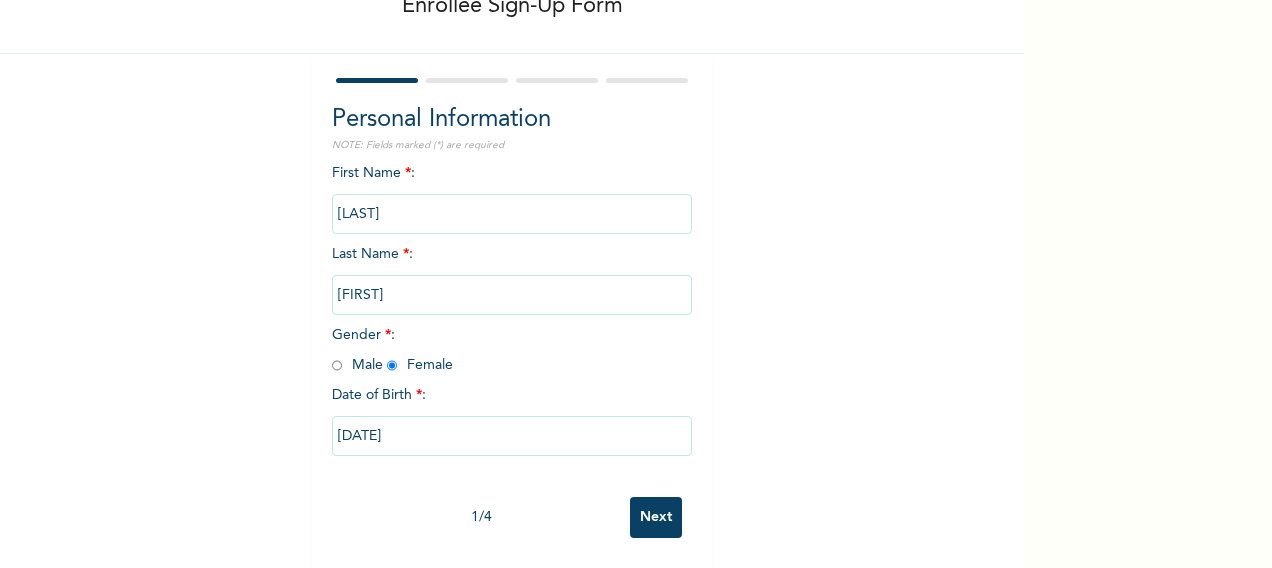 scroll, scrollTop: 138, scrollLeft: 0, axis: vertical 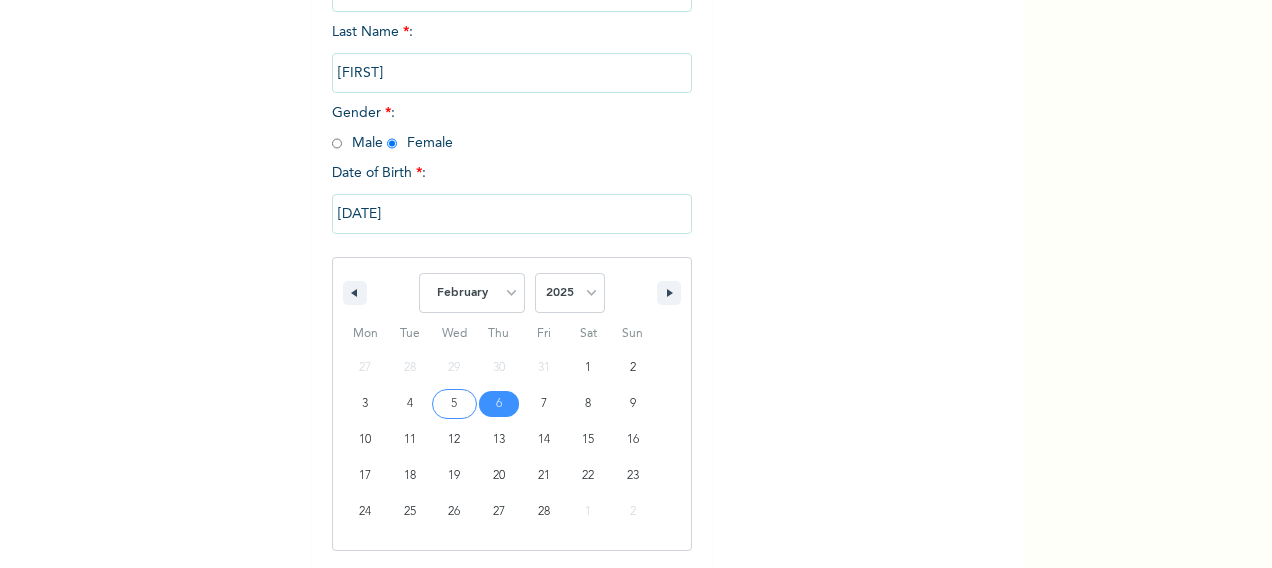 click on "[DATE]" at bounding box center [512, 214] 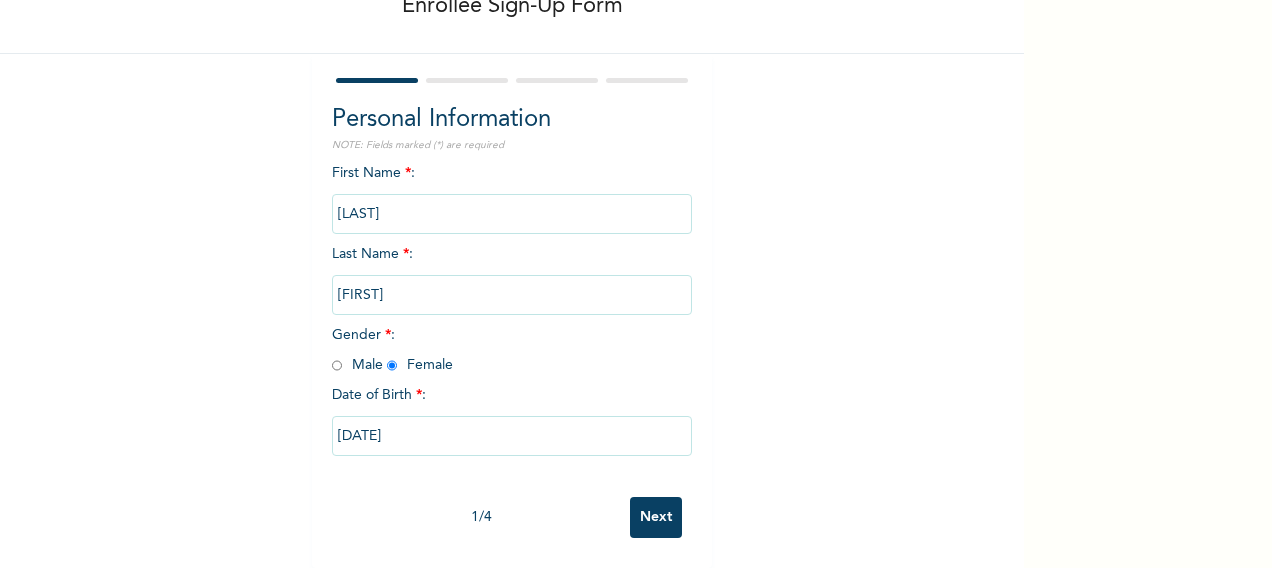 click on "[DATE]" at bounding box center [512, 436] 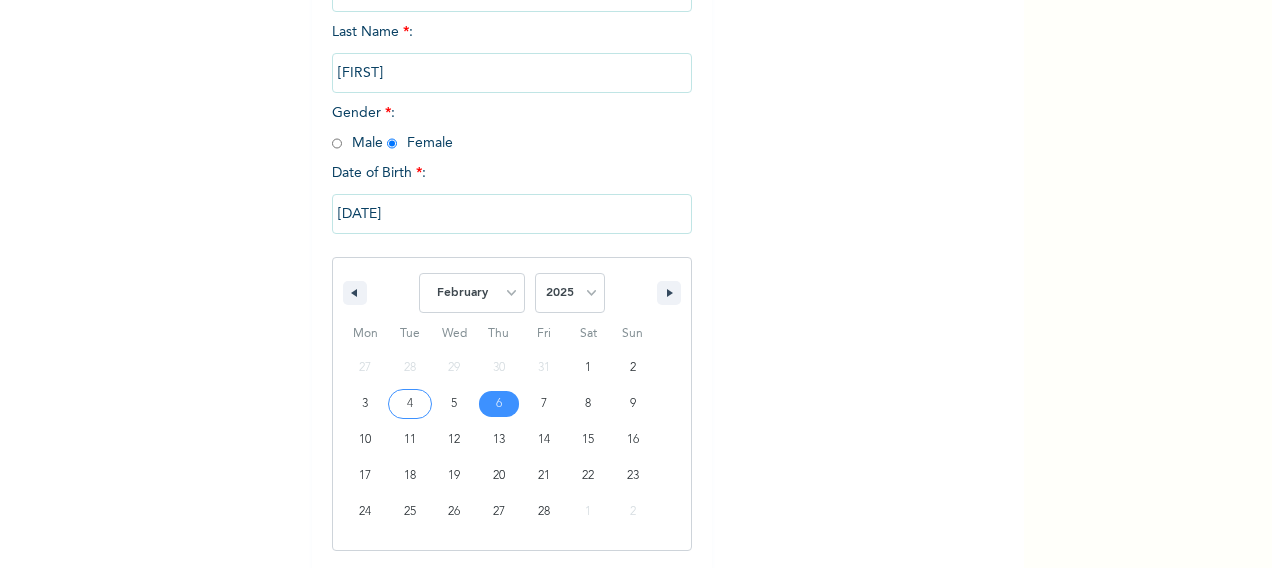 click on "[DATE]" at bounding box center (512, 214) 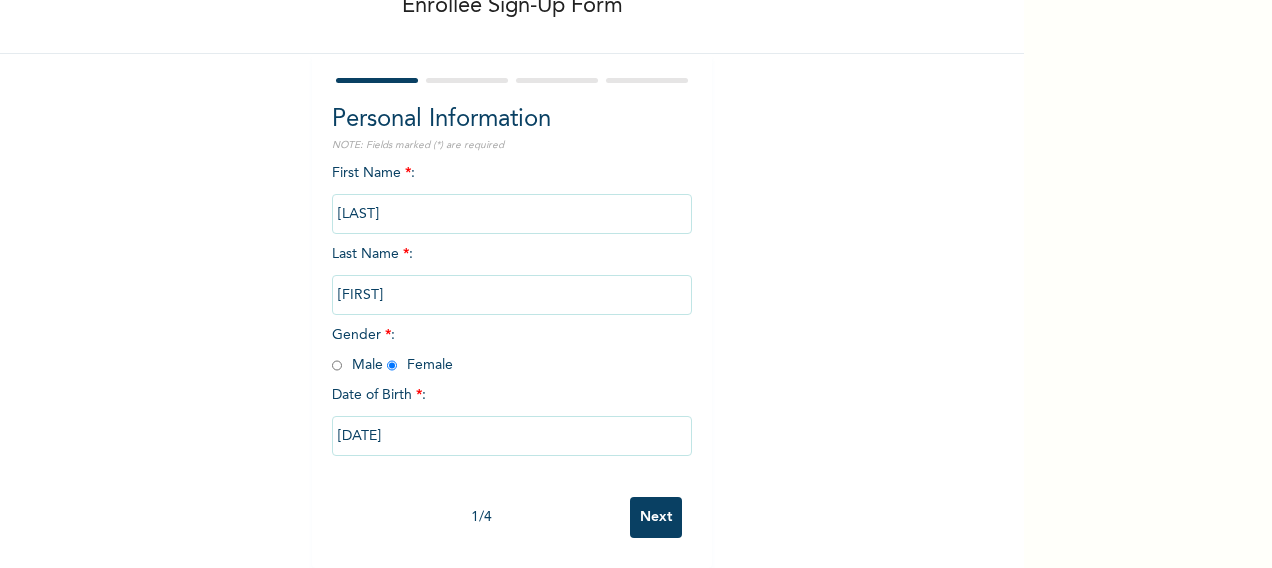click on "[DATE]" at bounding box center [512, 436] 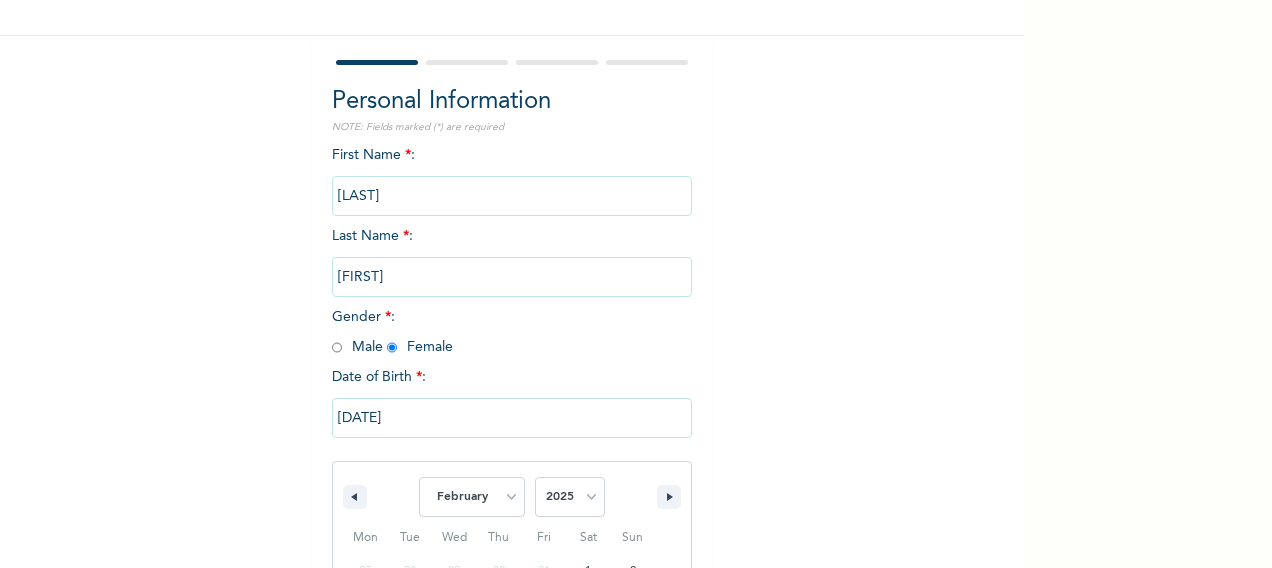 scroll, scrollTop: 342, scrollLeft: 0, axis: vertical 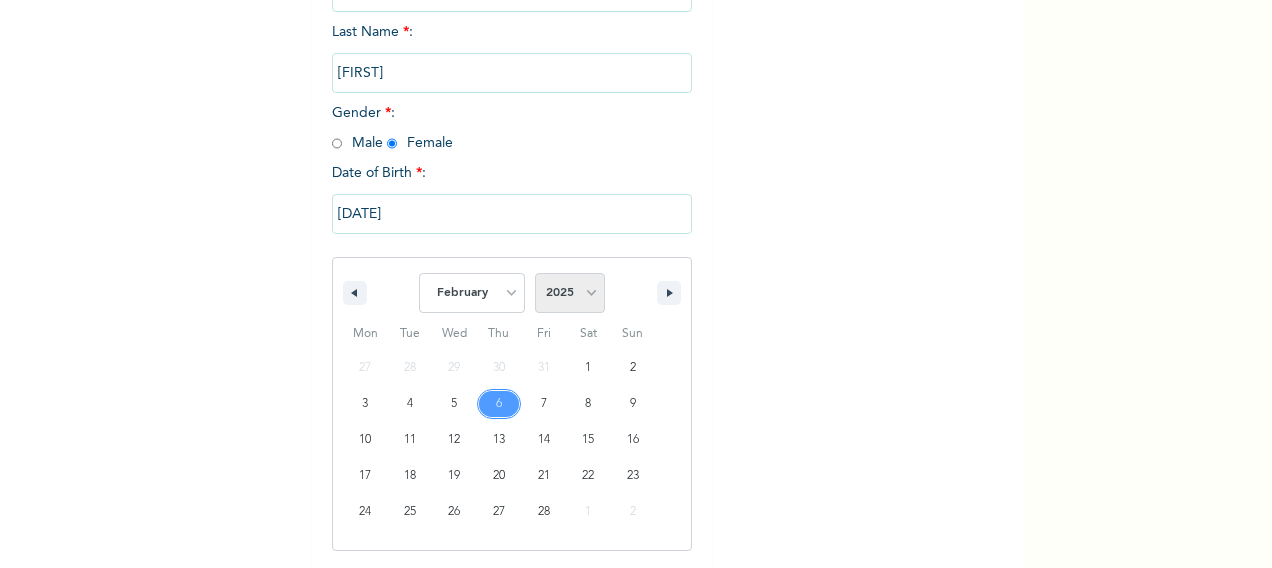 click on "2025 2024 2023 2022 2021 2020 2019 2018 2017 2016 2015 2014 2013 2012 2011 2010 2009 2008 2007 2006 2005 2004 2003 2002 2001 2000 1999 1998 1997 1996 1995 1994 1993 1992 1991 1990 1989 1988 1987 1986 1985 1984 1983 1982 1981 1980 1979 1978 1977 1976 1975 1974 1973 1972 1971 1970 1969 1968 1967 1966 1965 1964 1963 1962 1961 1960" at bounding box center (570, 293) 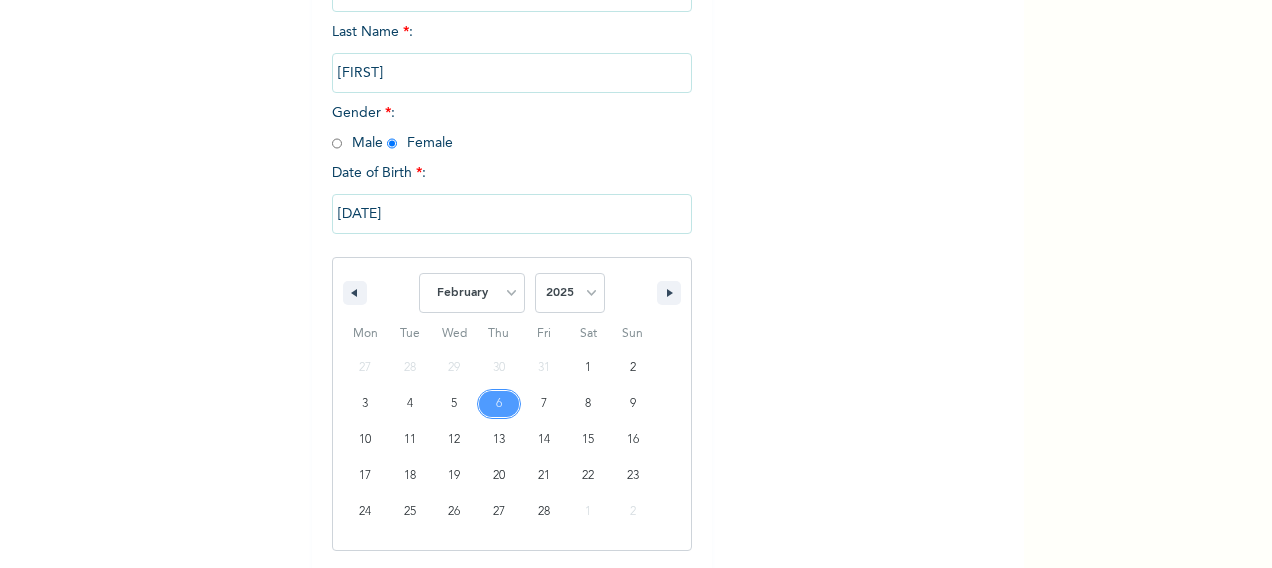 select on "1986" 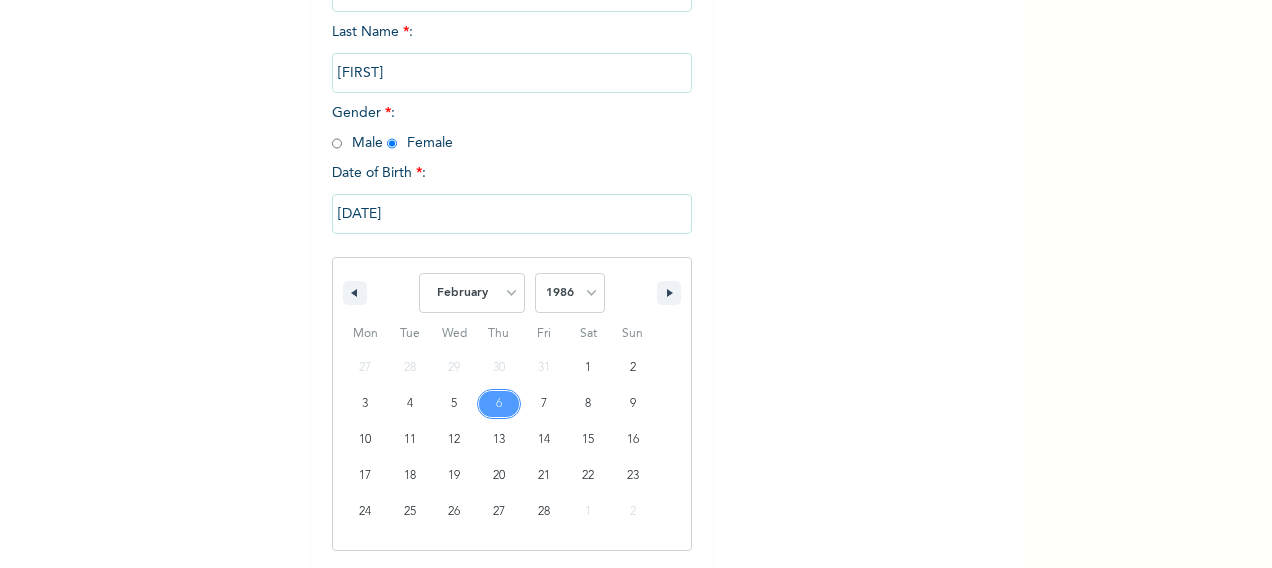 click on "2025 2024 2023 2022 2021 2020 2019 2018 2017 2016 2015 2014 2013 2012 2011 2010 2009 2008 2007 2006 2005 2004 2003 2002 2001 2000 1999 1998 1997 1996 1995 1994 1993 1992 1991 1990 1989 1988 1987 1986 1985 1984 1983 1982 1981 1980 1979 1978 1977 1976 1975 1974 1973 1972 1971 1970 1969 1968 1967 1966 1965 1964 1963 1962 1961 1960" at bounding box center [570, 293] 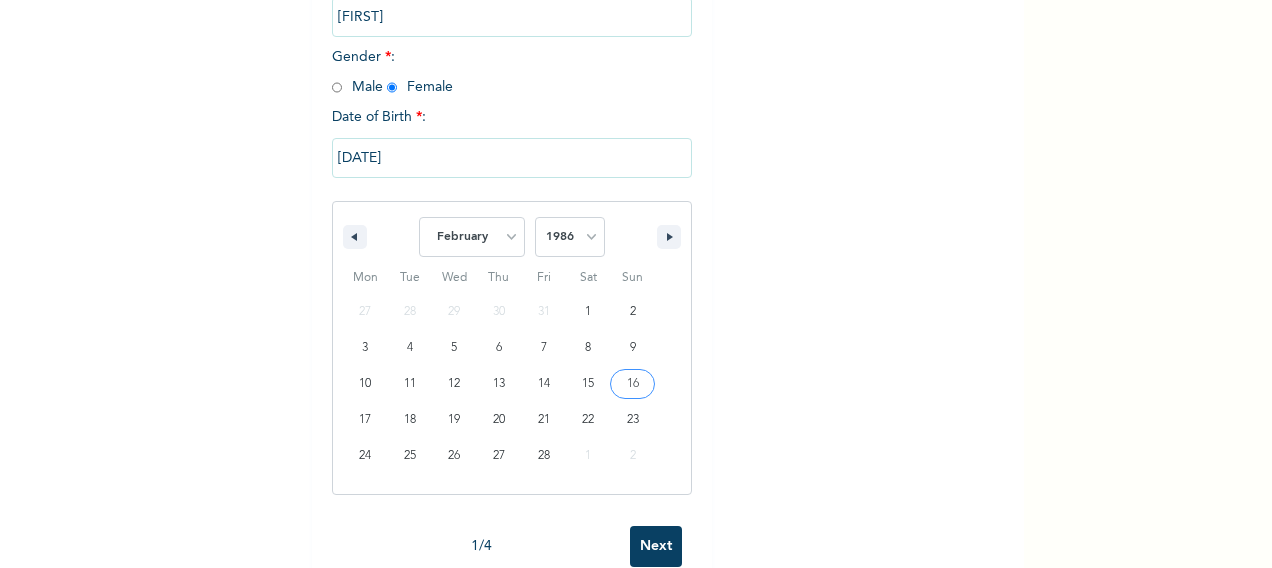 scroll, scrollTop: 444, scrollLeft: 0, axis: vertical 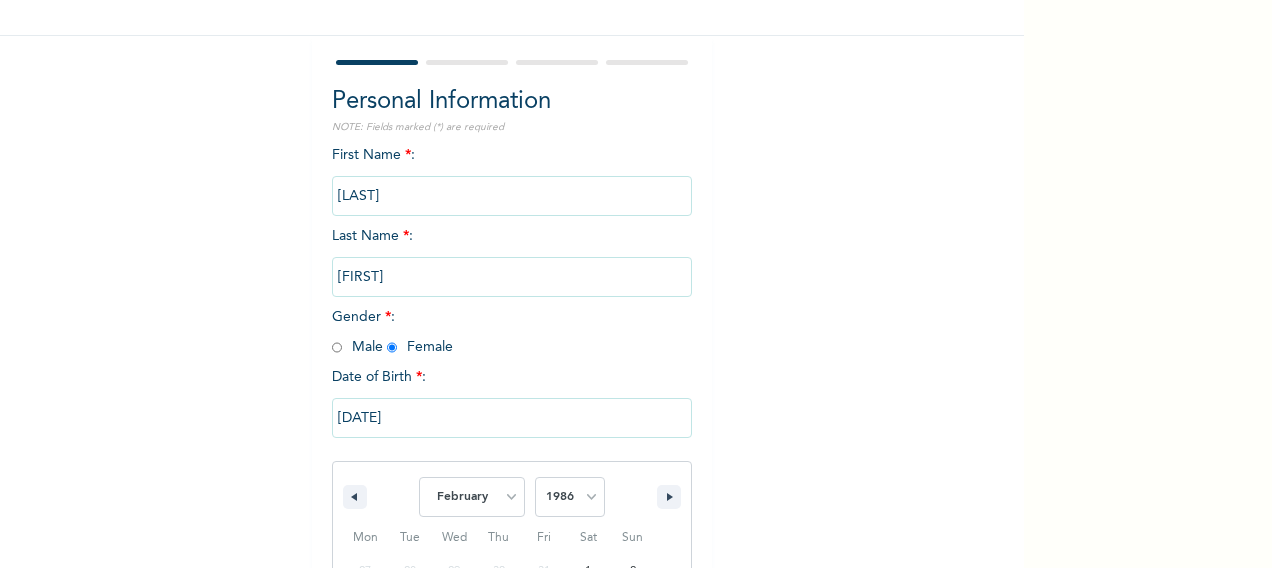 click on "Next" at bounding box center [656, 806] 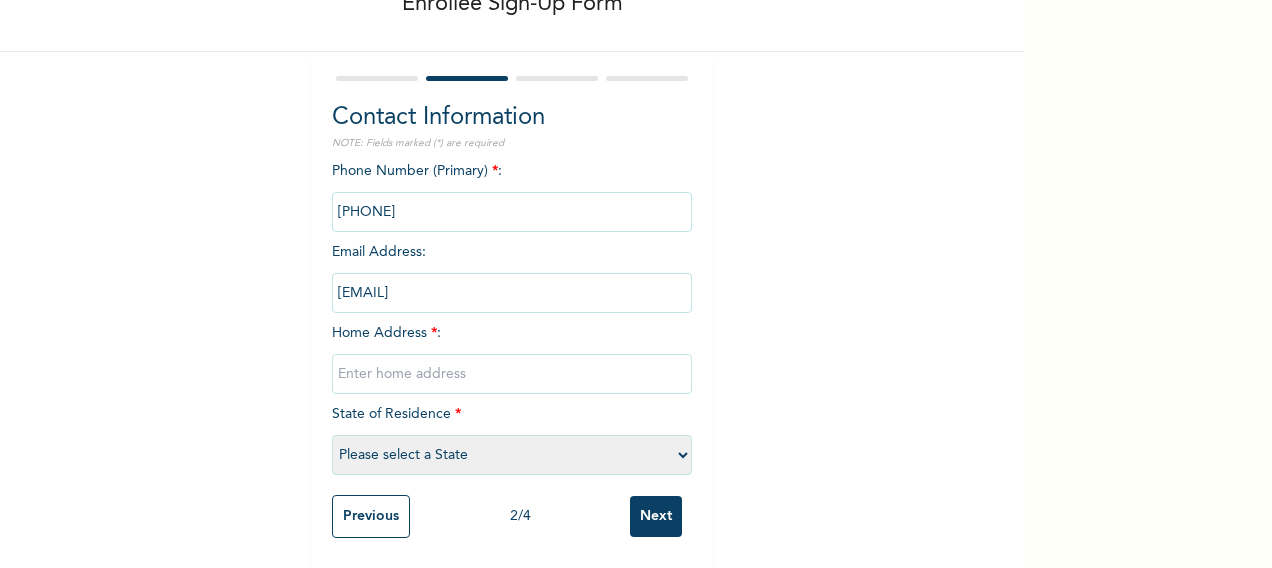 drag, startPoint x: 396, startPoint y: 200, endPoint x: 410, endPoint y: 206, distance: 15.231546 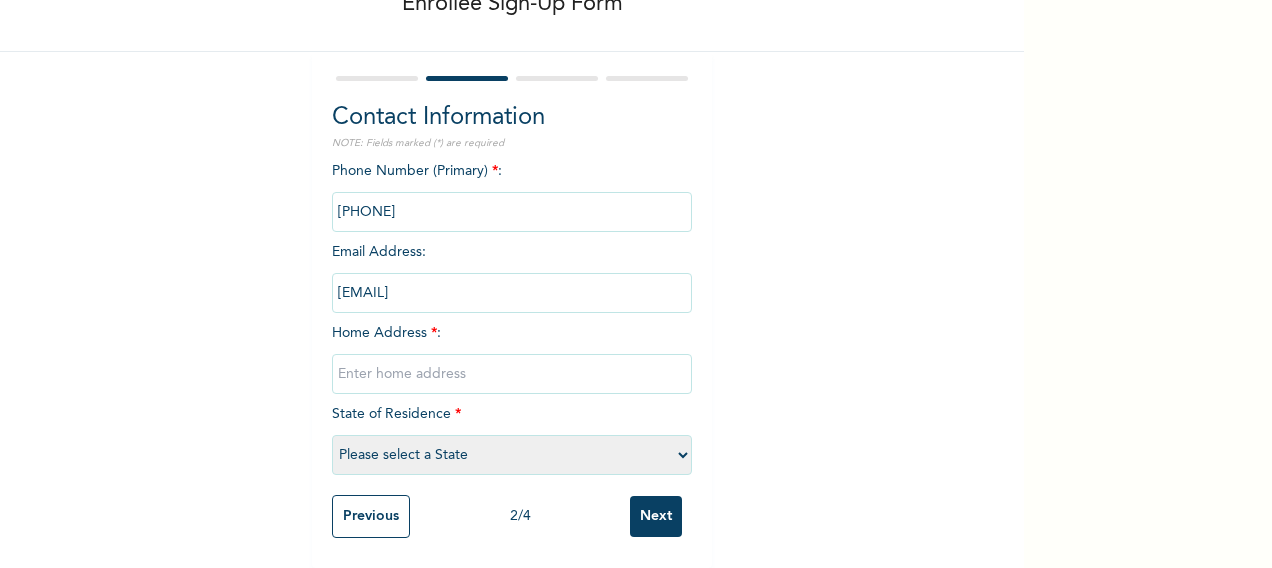 click on "Please select a State Abia Abuja (FCT) Adamawa Akwa Ibom Anambra Bauchi Bayelsa Benue Borno Cross River Delta Ebonyi Edo Ekiti Enugu Gombe Imo Jigawa Kaduna Kano Katsina Kebbi Kogi Kwara Lagos Nasarawa Niger Ogun Ondo Osun Oyo Plateau Rivers Sokoto Taraba Yobe Zamfara" at bounding box center (512, 455) 